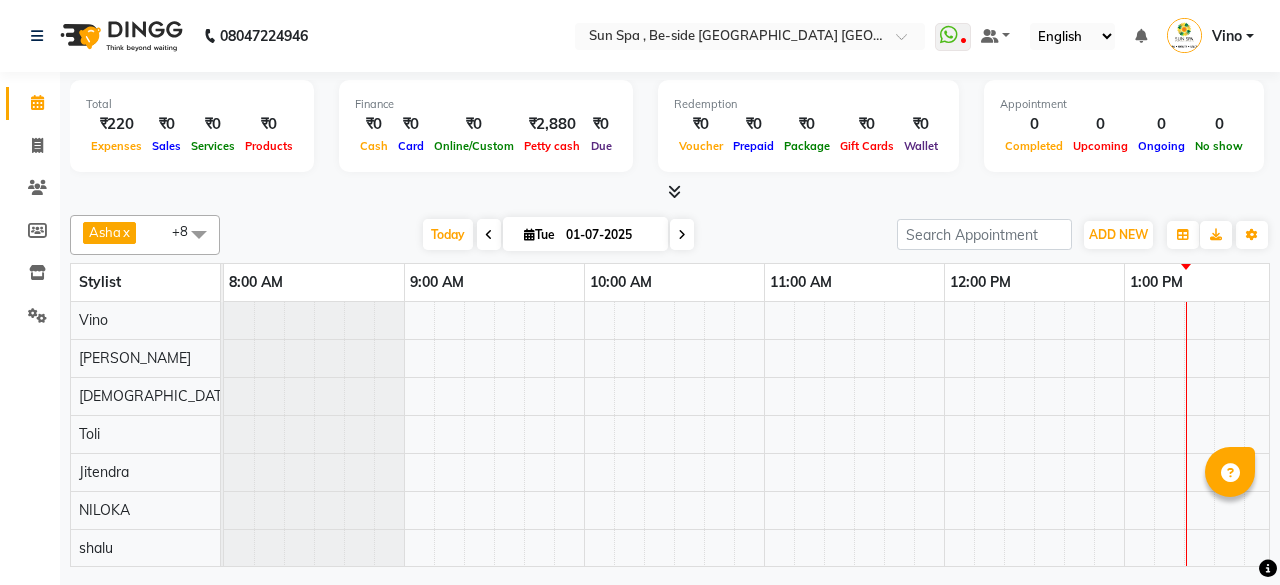 scroll, scrollTop: 0, scrollLeft: 0, axis: both 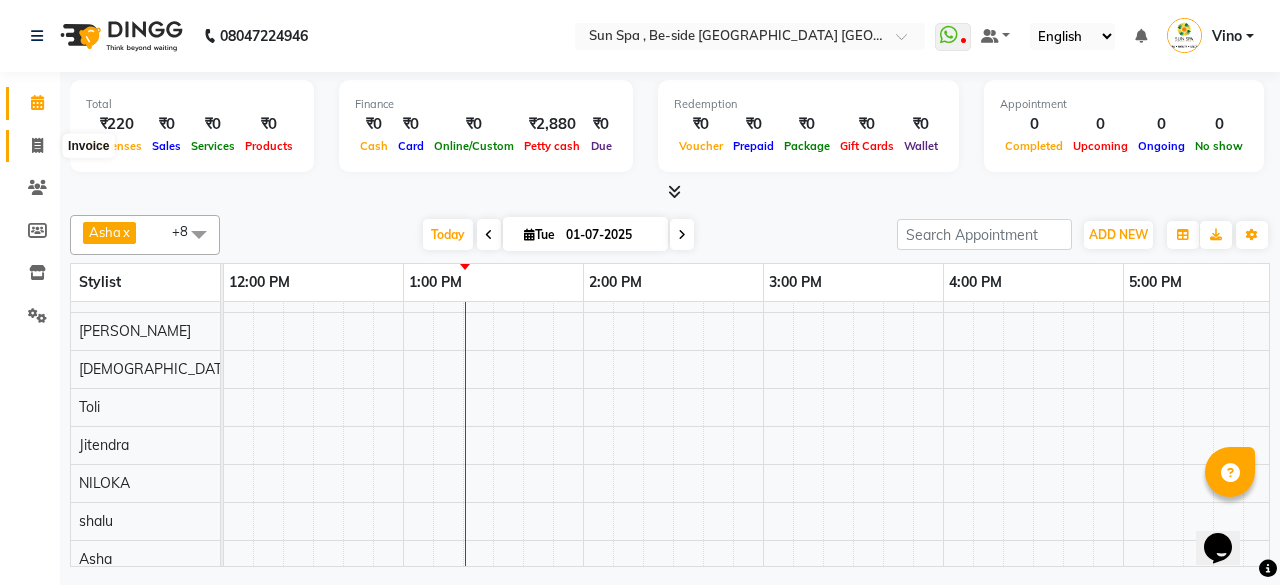 drag, startPoint x: 34, startPoint y: 141, endPoint x: 77, endPoint y: 151, distance: 44.14748 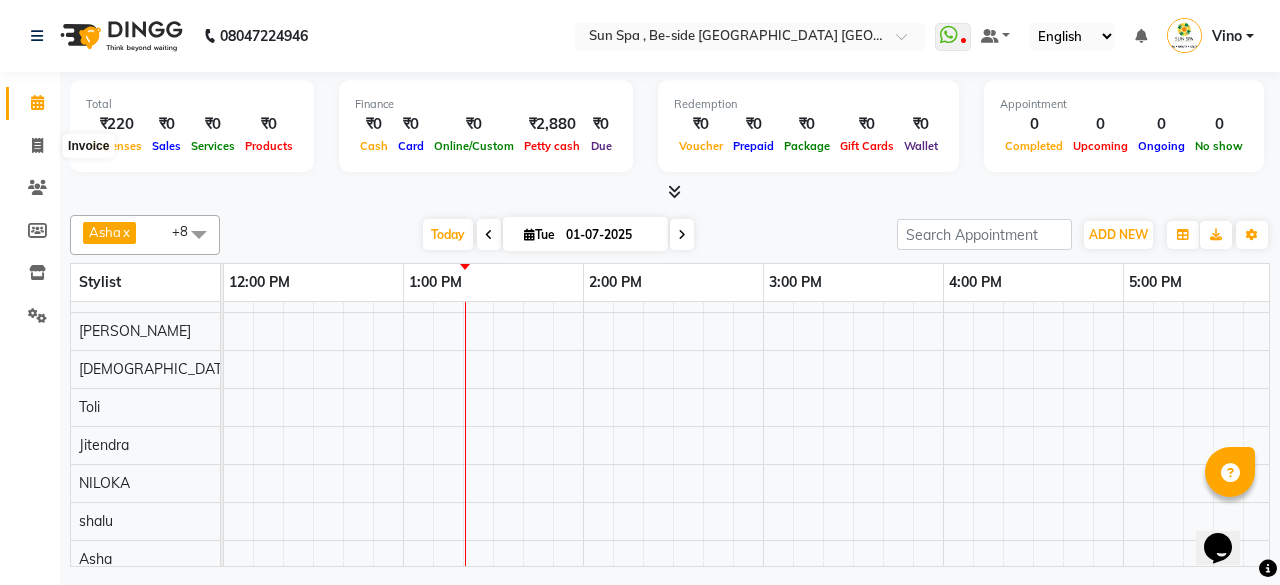 select on "service" 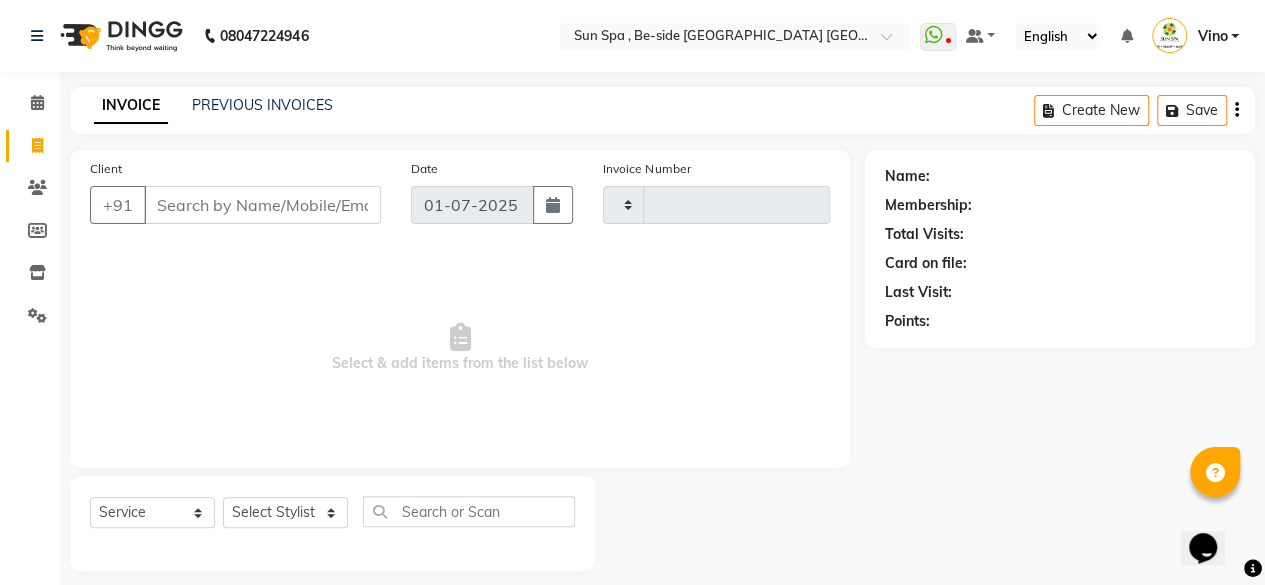 type on "0716" 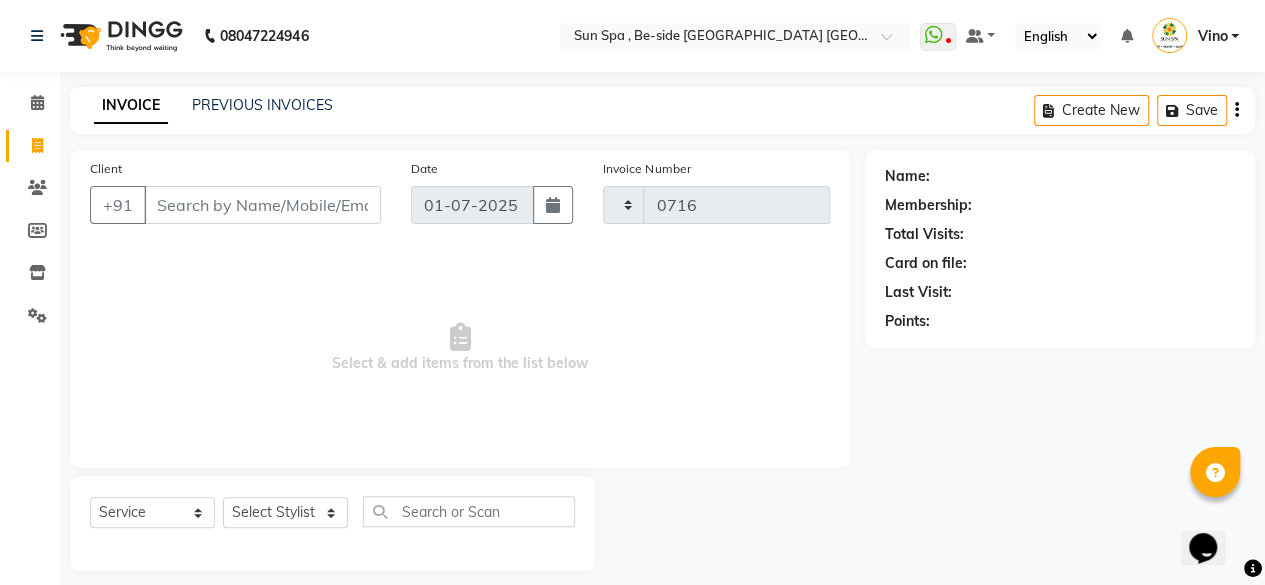 select on "5782" 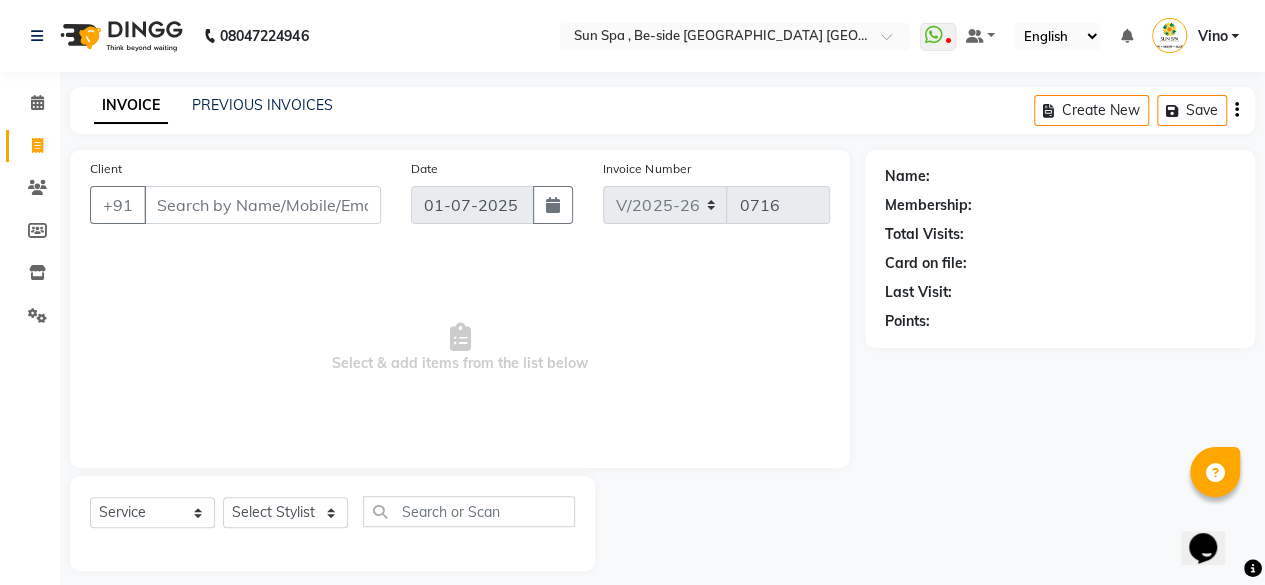 click on "Client" at bounding box center (262, 205) 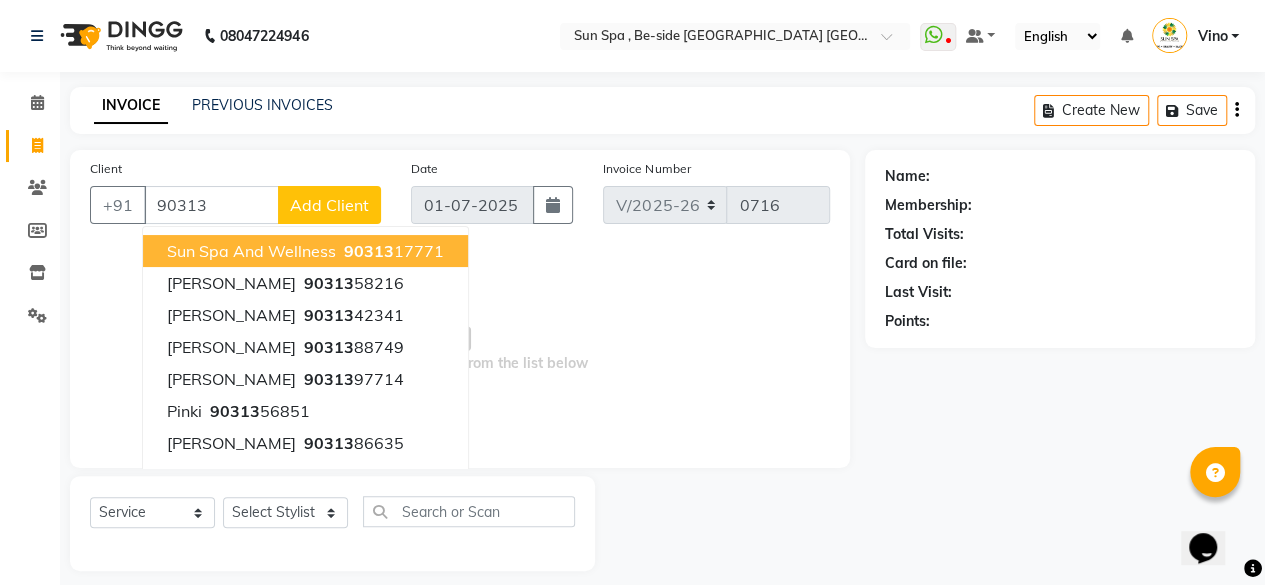click on "sun spa and wellness   90313 17771" at bounding box center (305, 251) 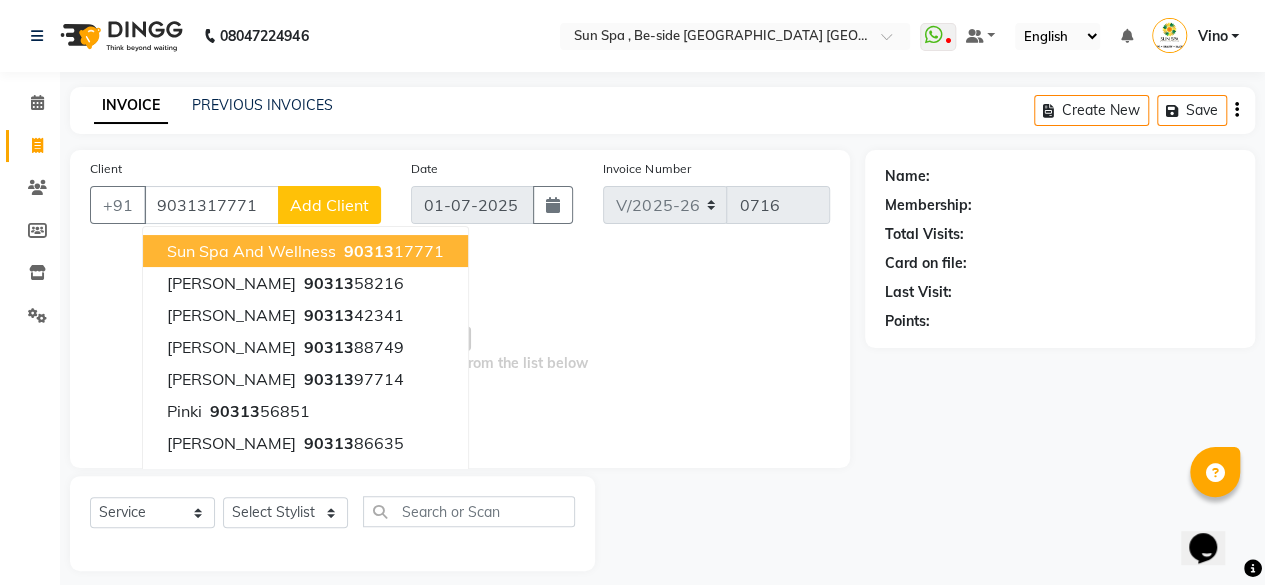 type on "9031317771" 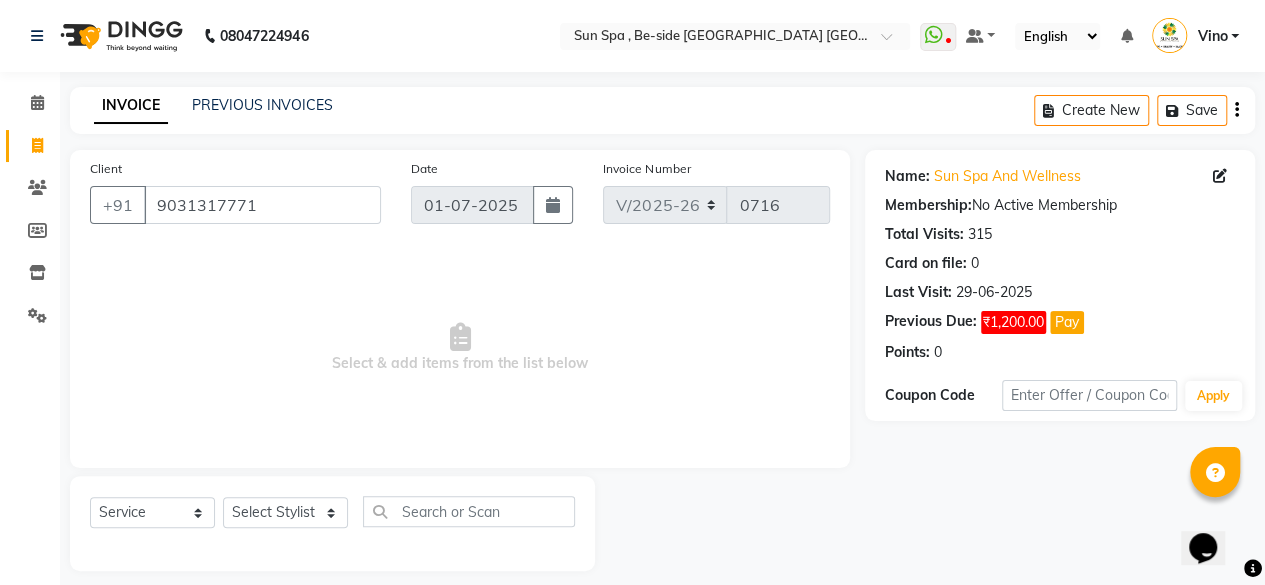 scroll, scrollTop: 15, scrollLeft: 0, axis: vertical 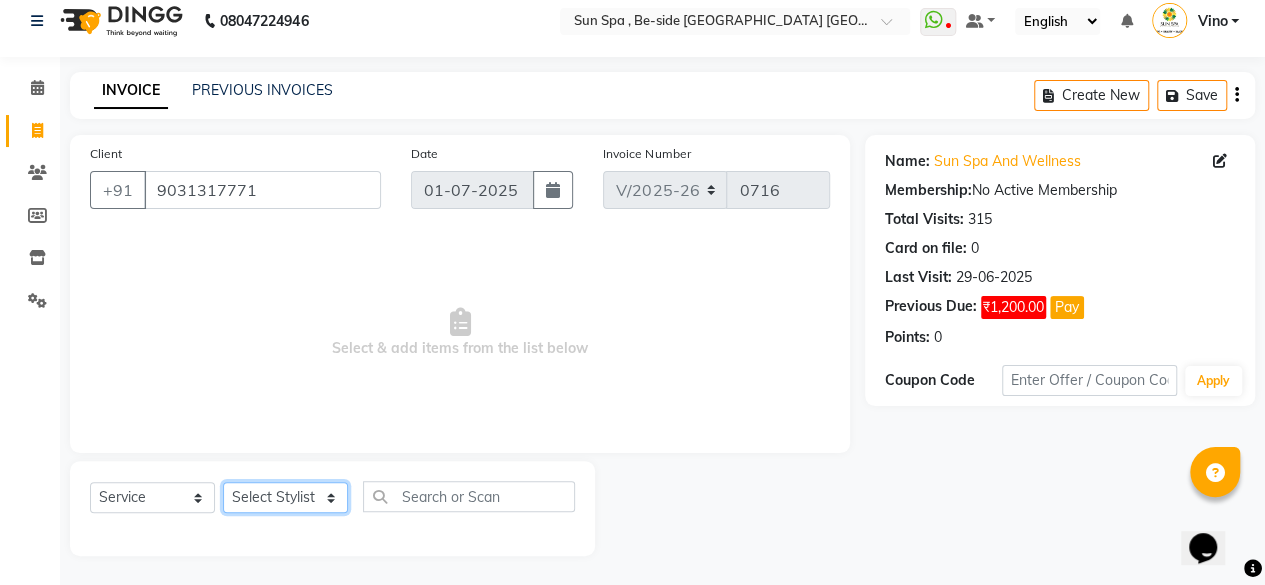 click on "Select Stylist [PERSON_NAME]  [PERSON_NAME]  KAJAL tattoo Krishna Laxmi NILOKA [PERSON_NAME] [PERSON_NAME]  Vino" 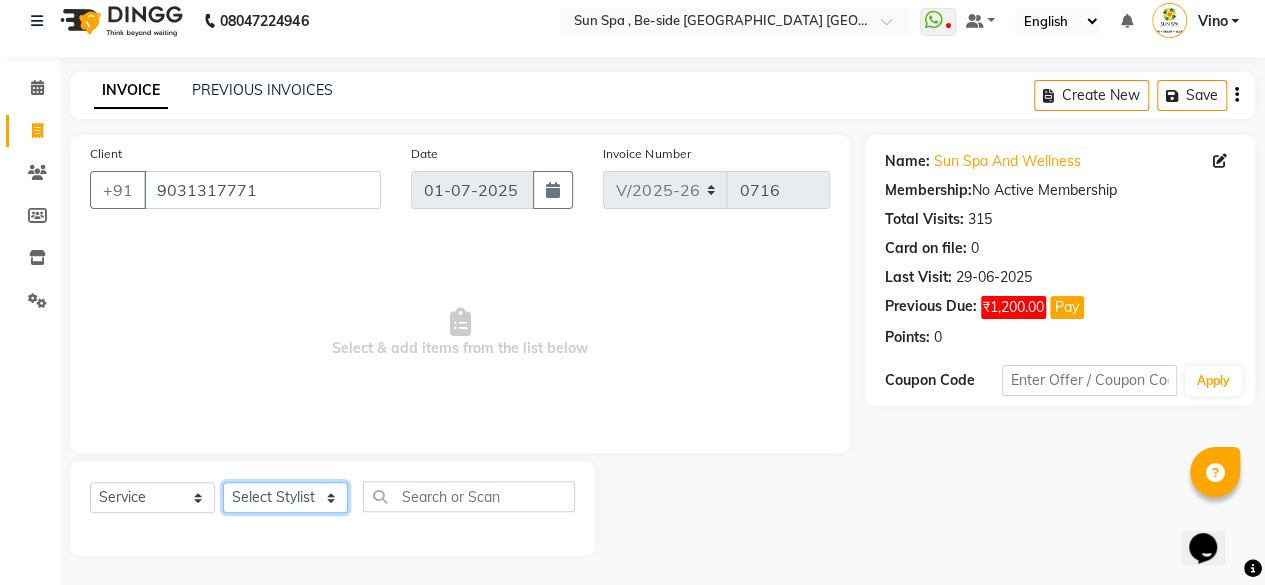 select on "67790" 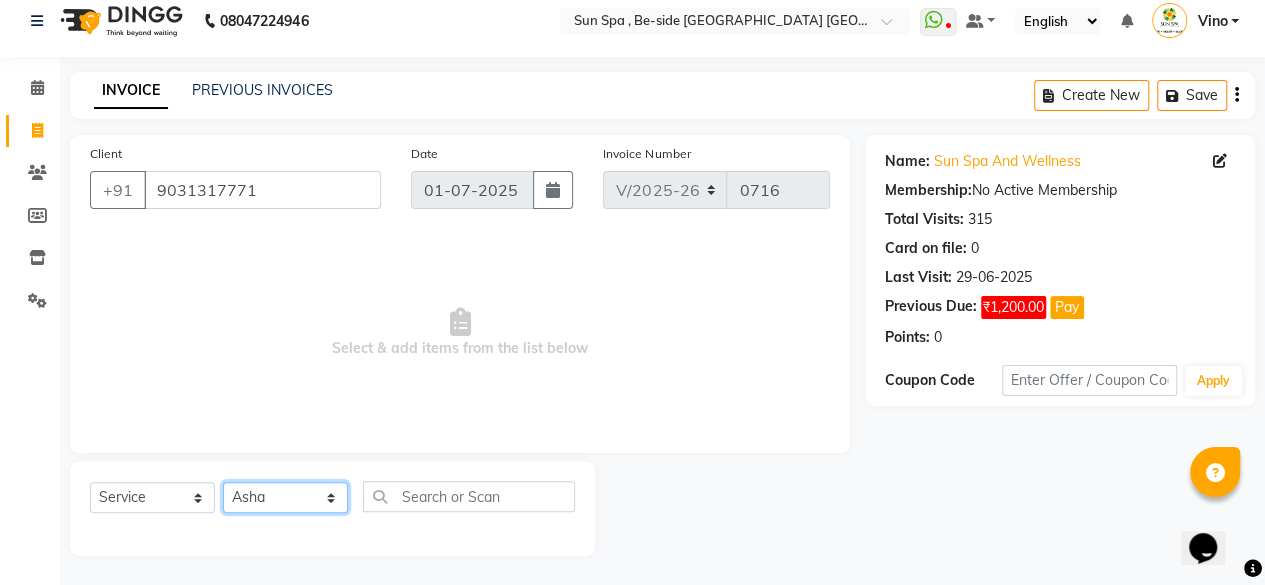 click on "Select Stylist [PERSON_NAME]  [PERSON_NAME]  KAJAL tattoo Krishna Laxmi NILOKA [PERSON_NAME] [PERSON_NAME]  Vino" 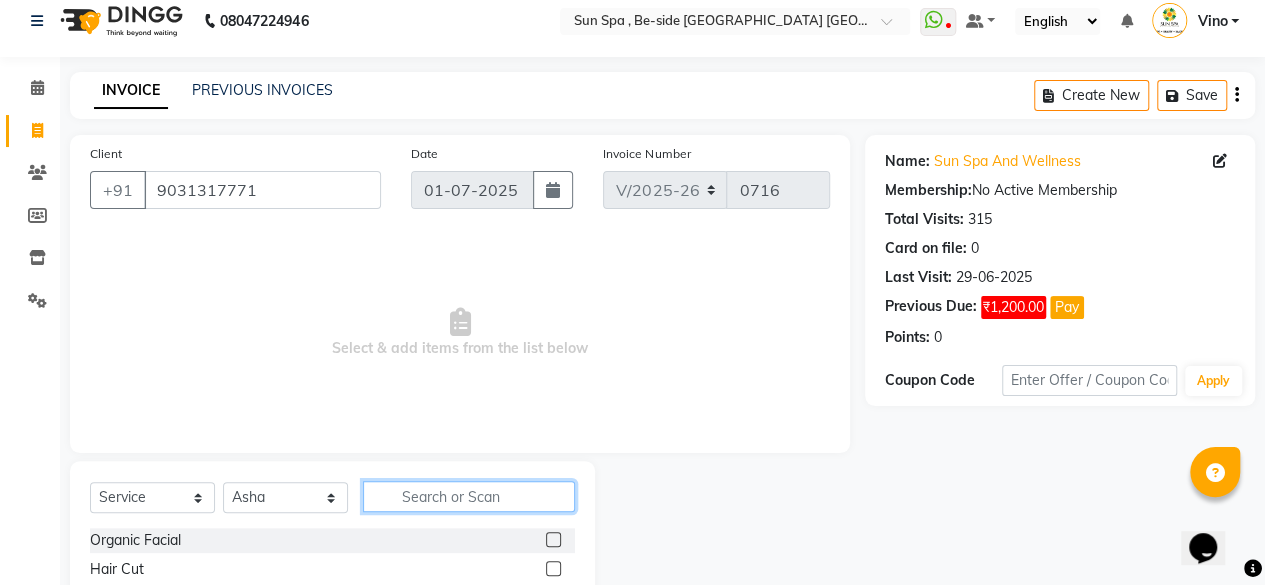 click 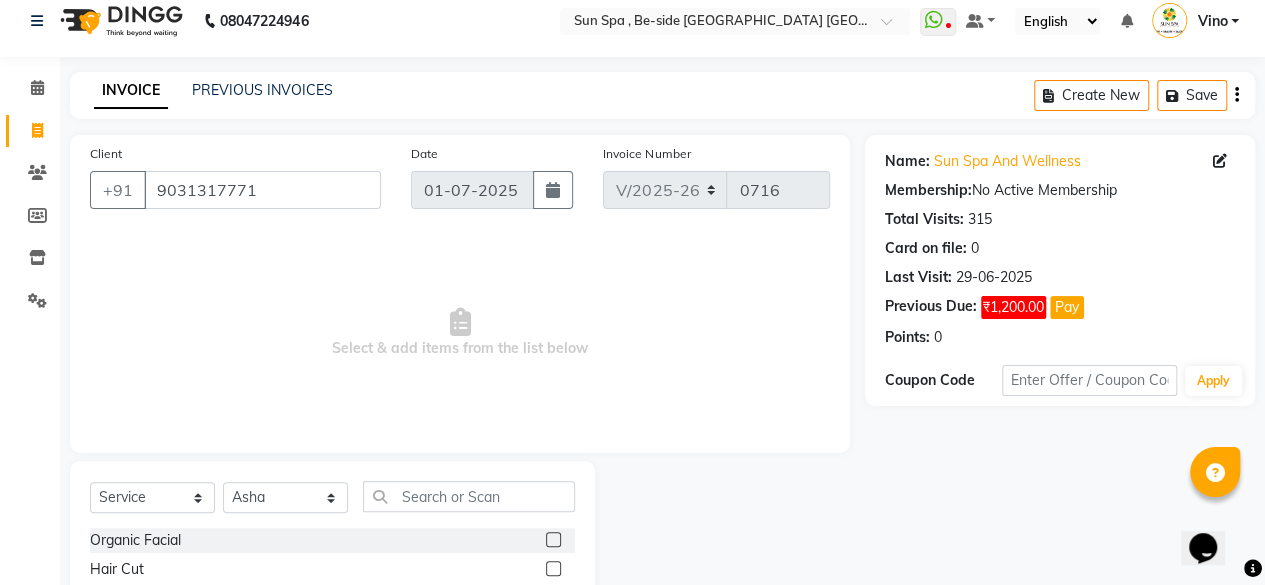 click 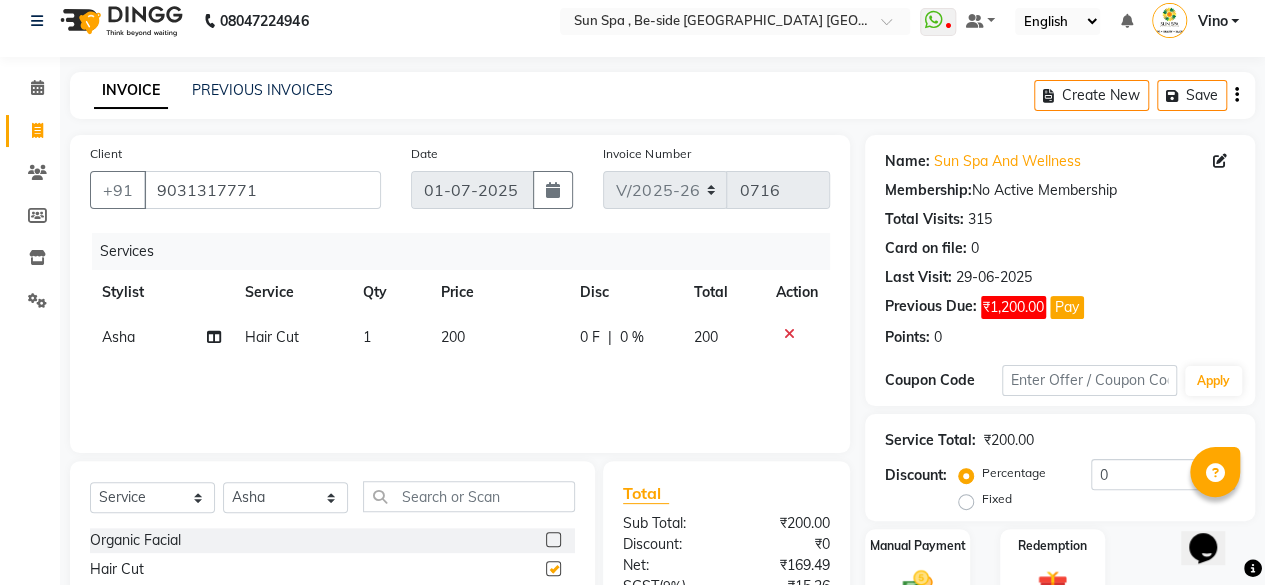 checkbox on "false" 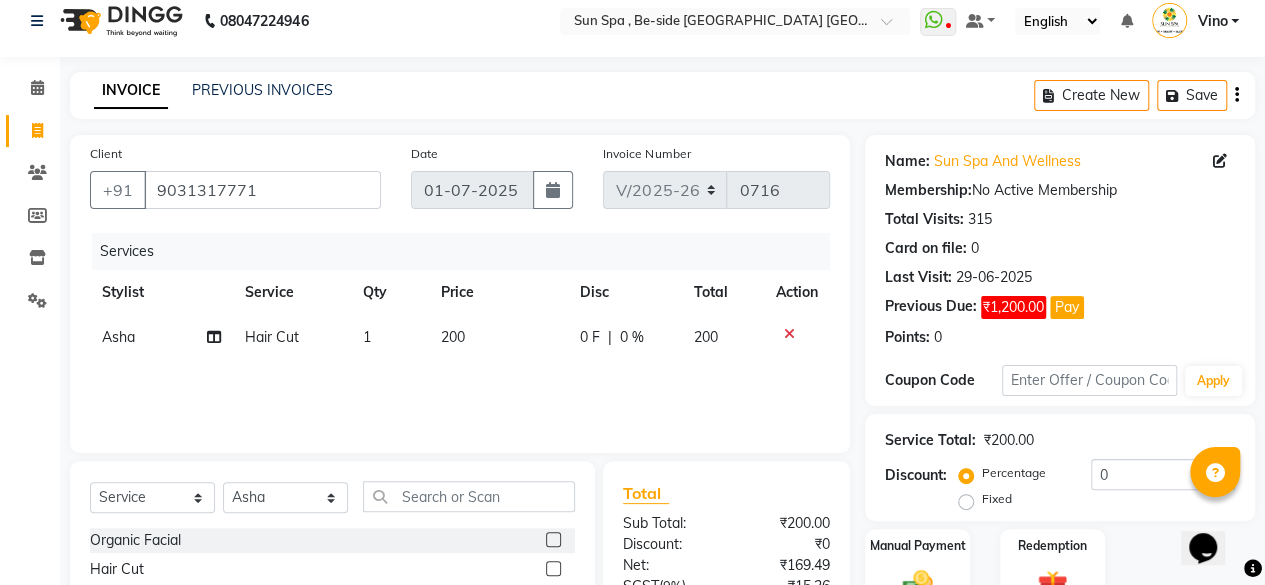 click on "200" 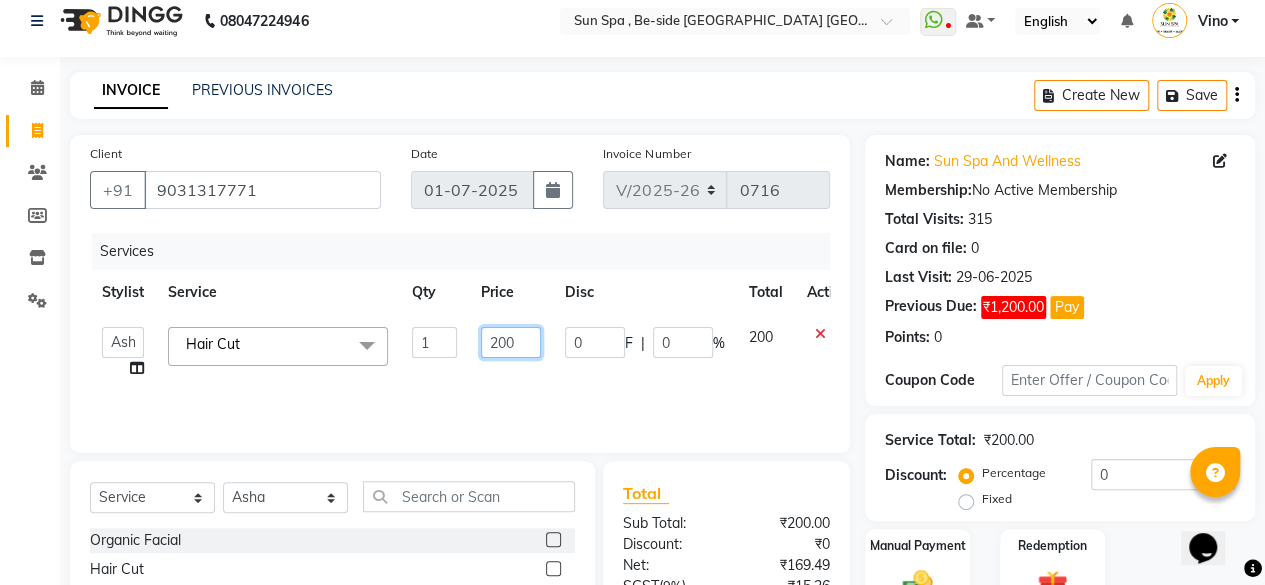 click on "200" 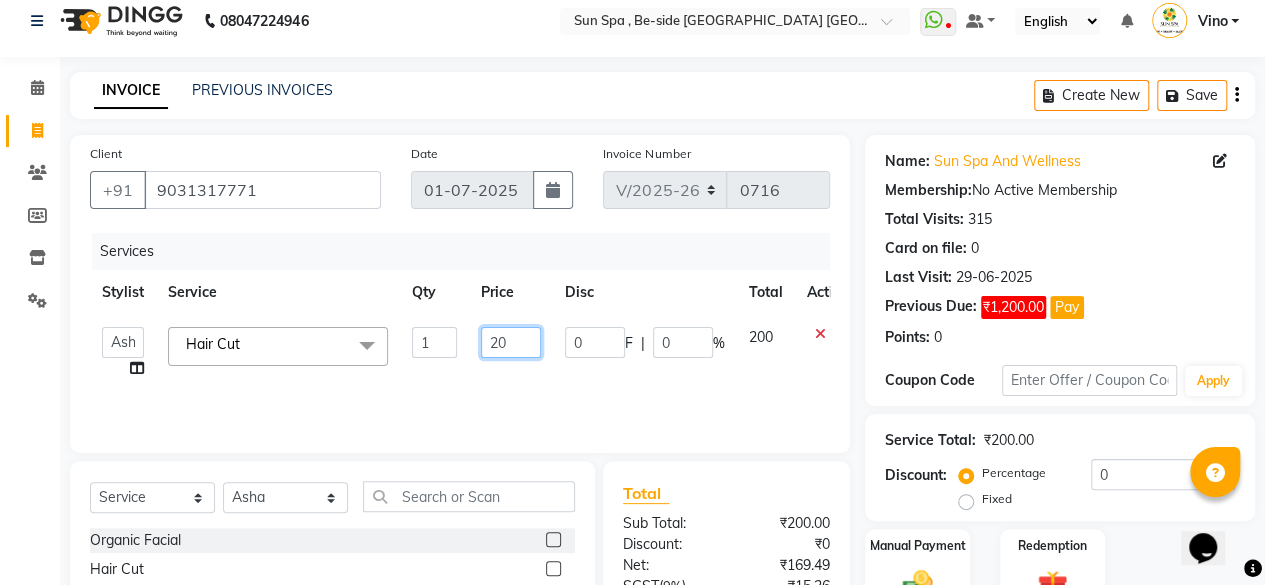 type on "2" 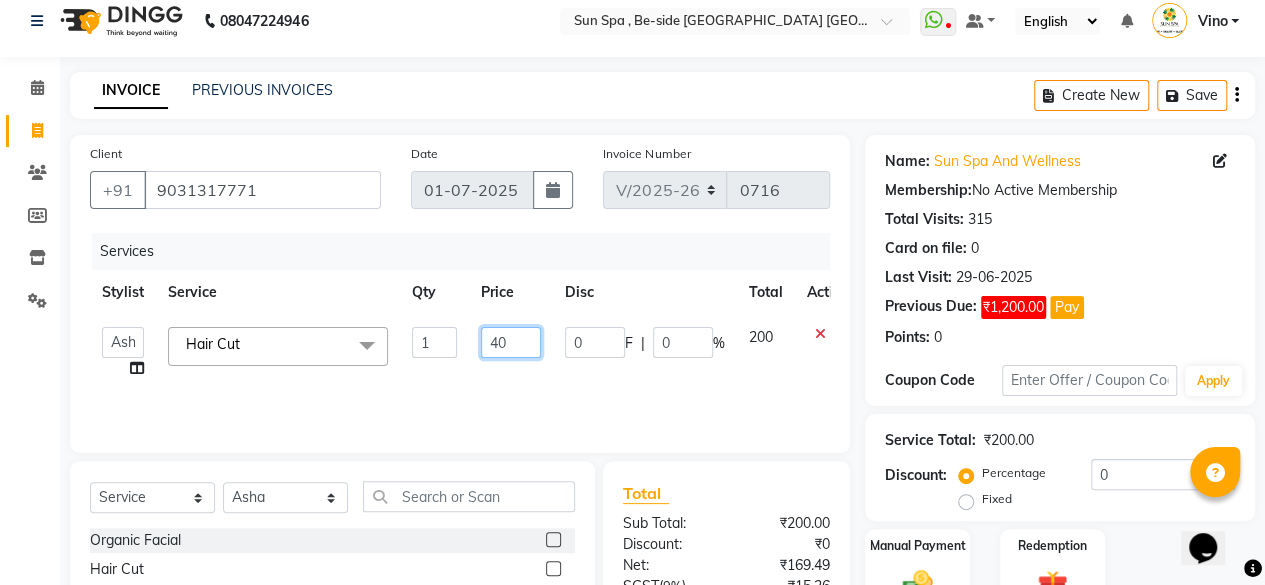 type on "400" 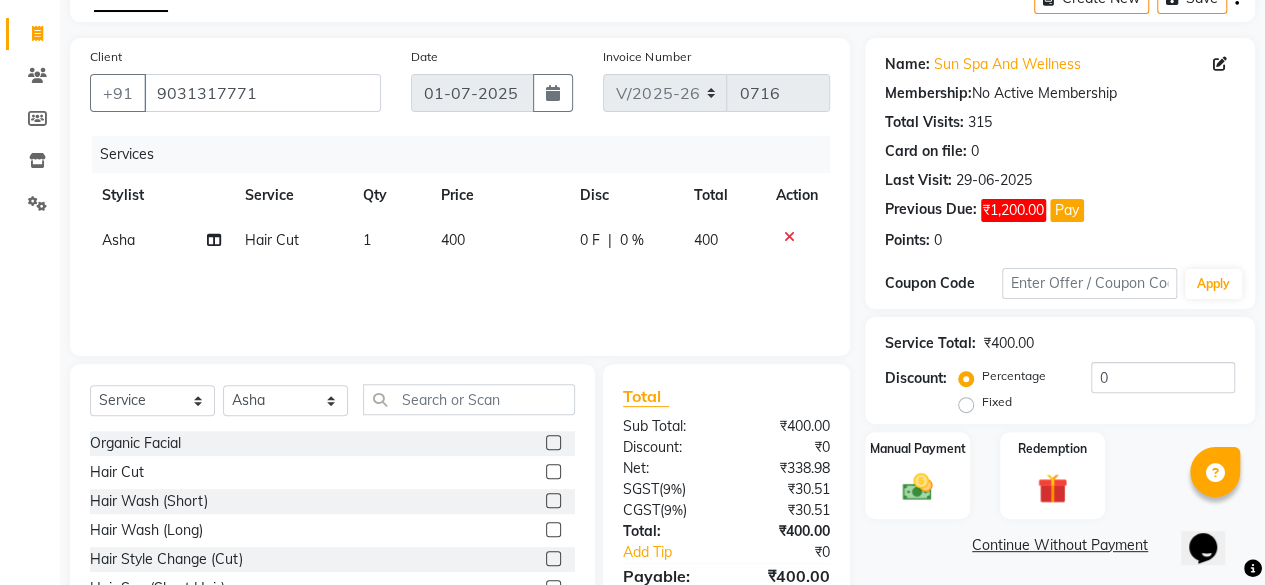 scroll, scrollTop: 215, scrollLeft: 0, axis: vertical 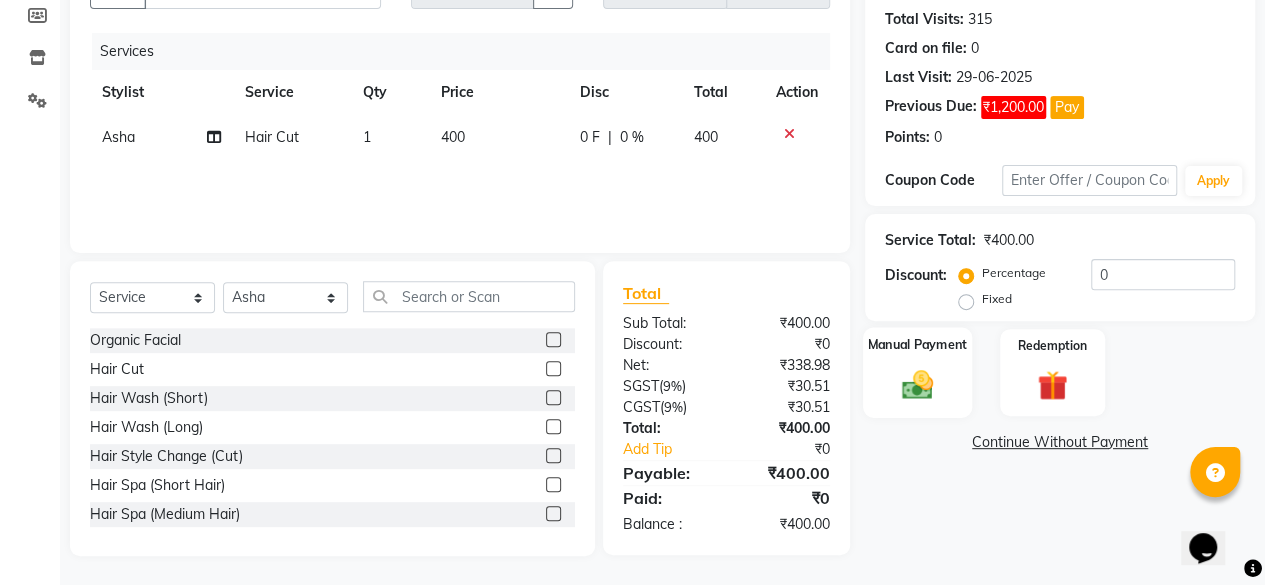 click 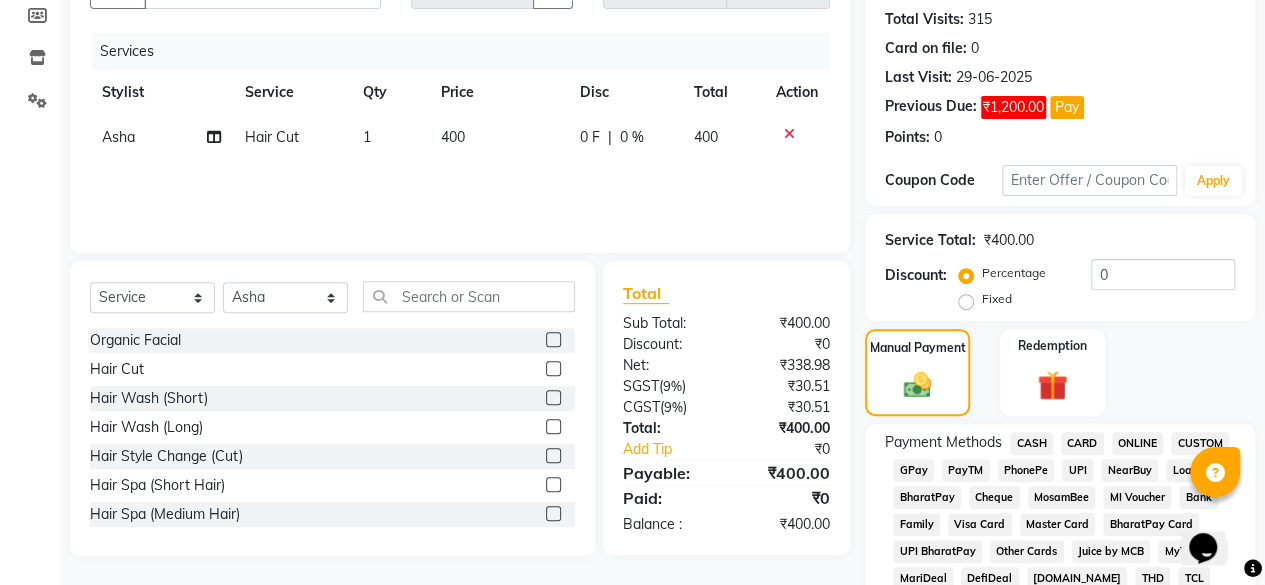 click on "GPay" 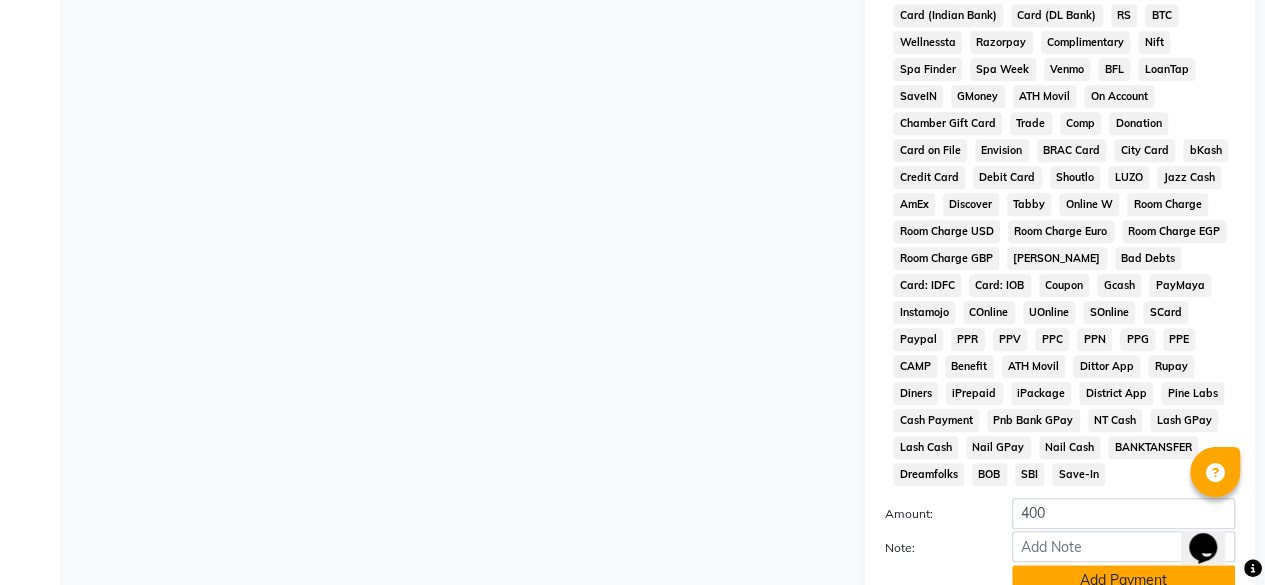 scroll, scrollTop: 927, scrollLeft: 0, axis: vertical 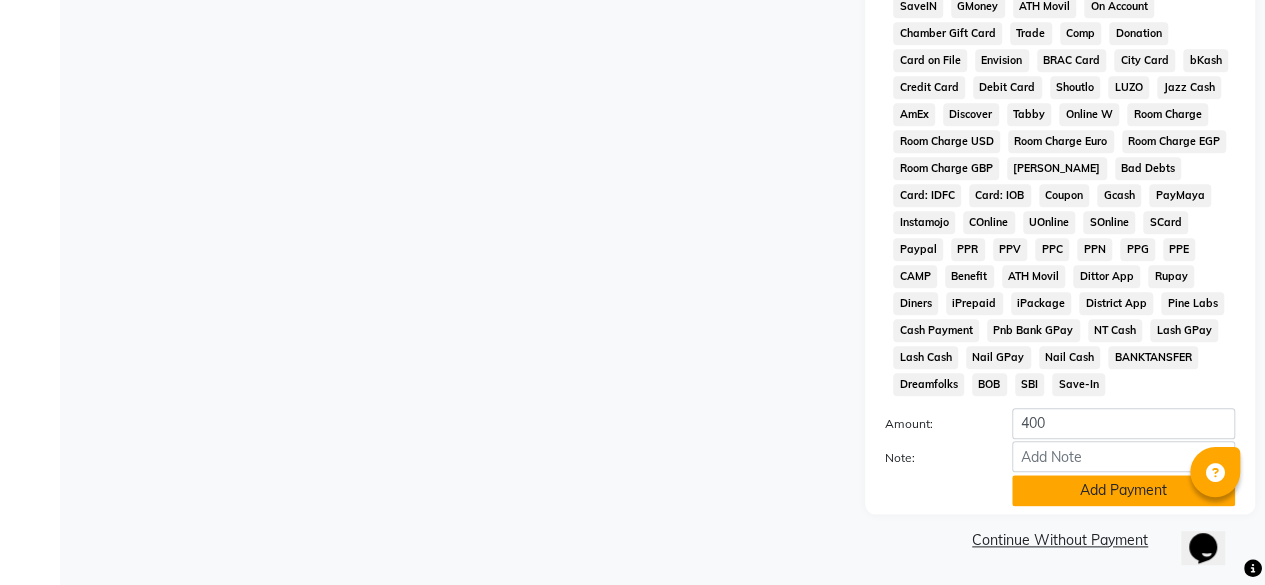 click on "Add Payment" 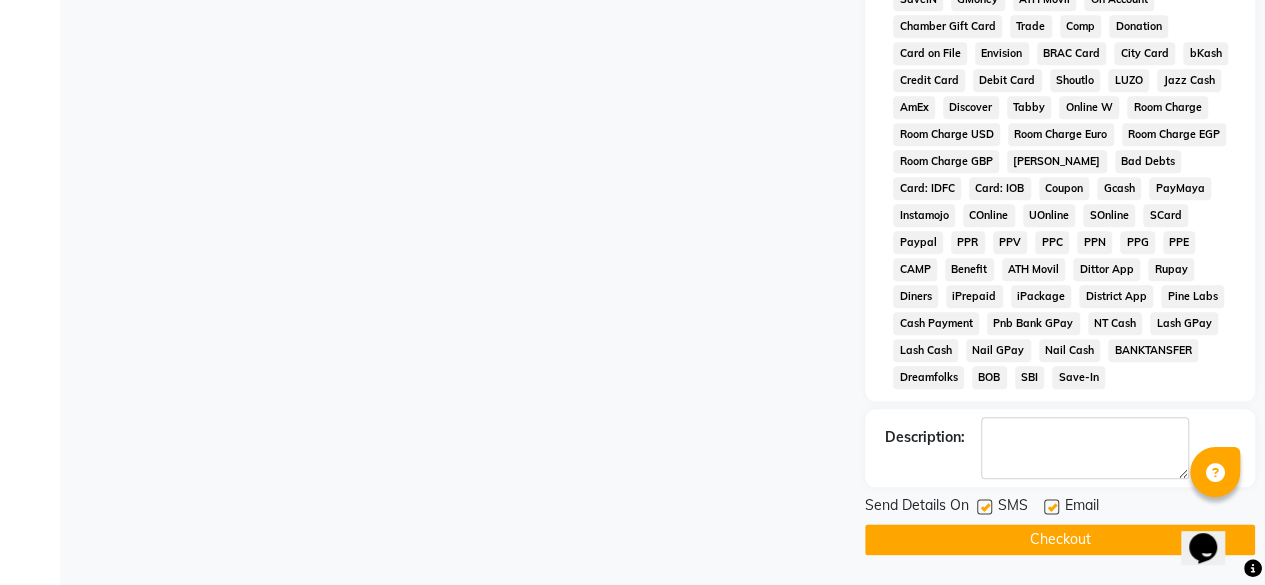 scroll, scrollTop: 933, scrollLeft: 0, axis: vertical 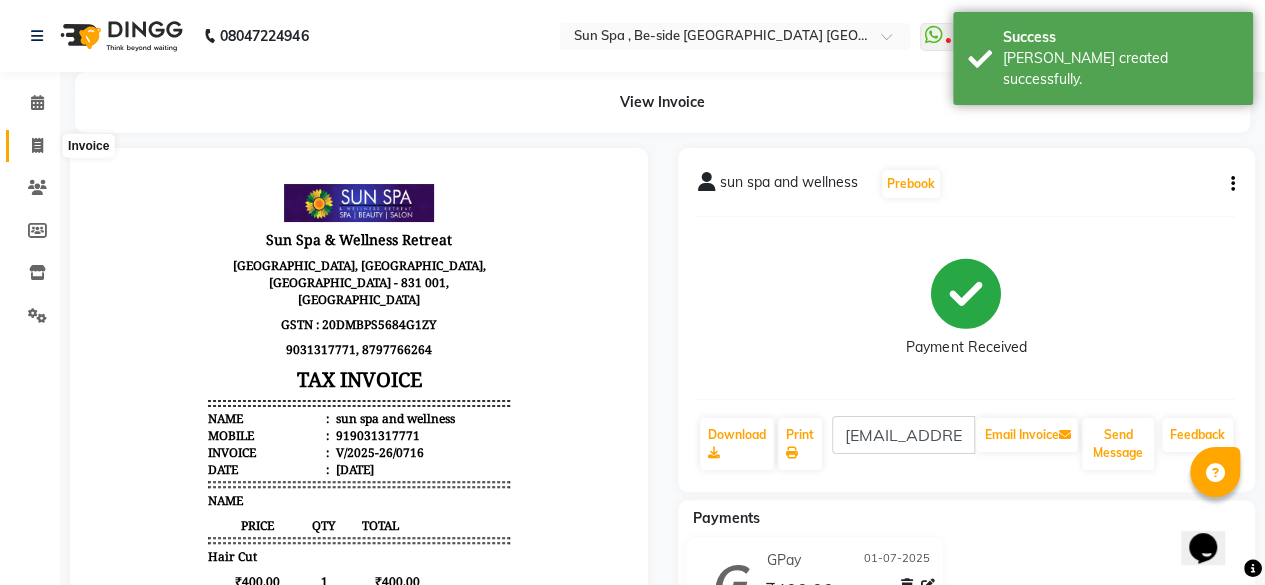click 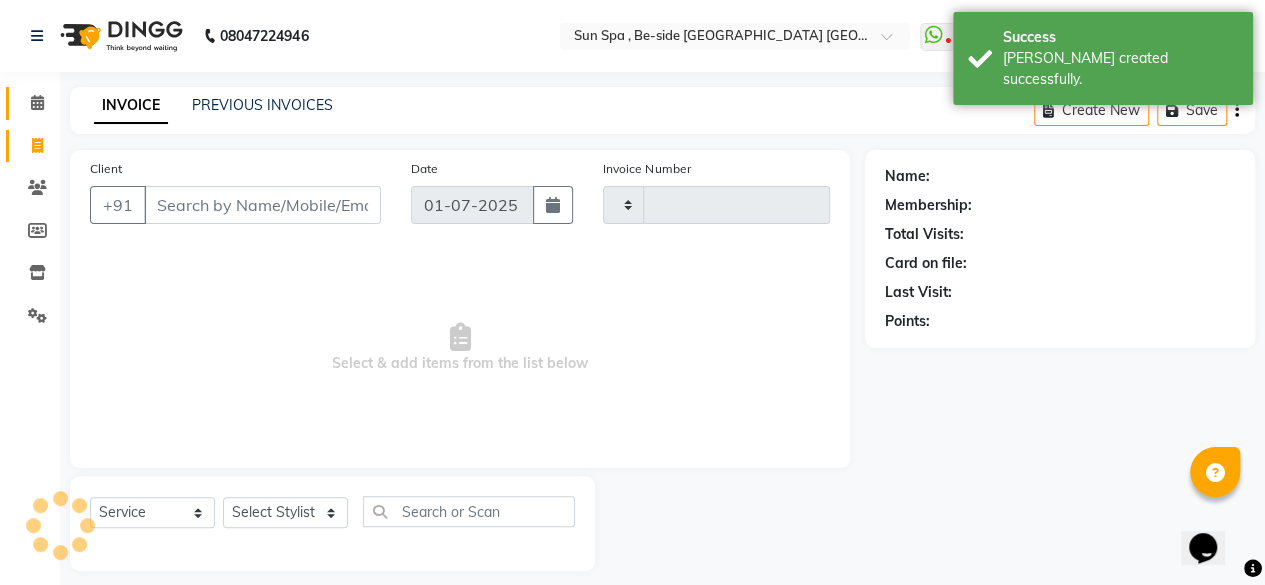 scroll, scrollTop: 15, scrollLeft: 0, axis: vertical 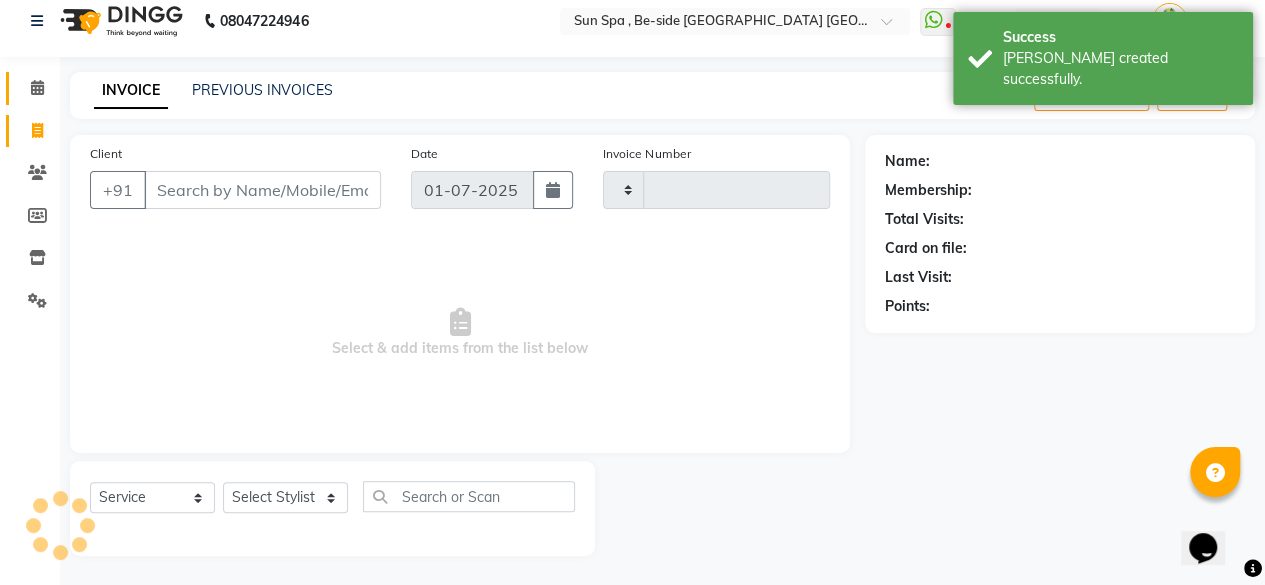 type on "0717" 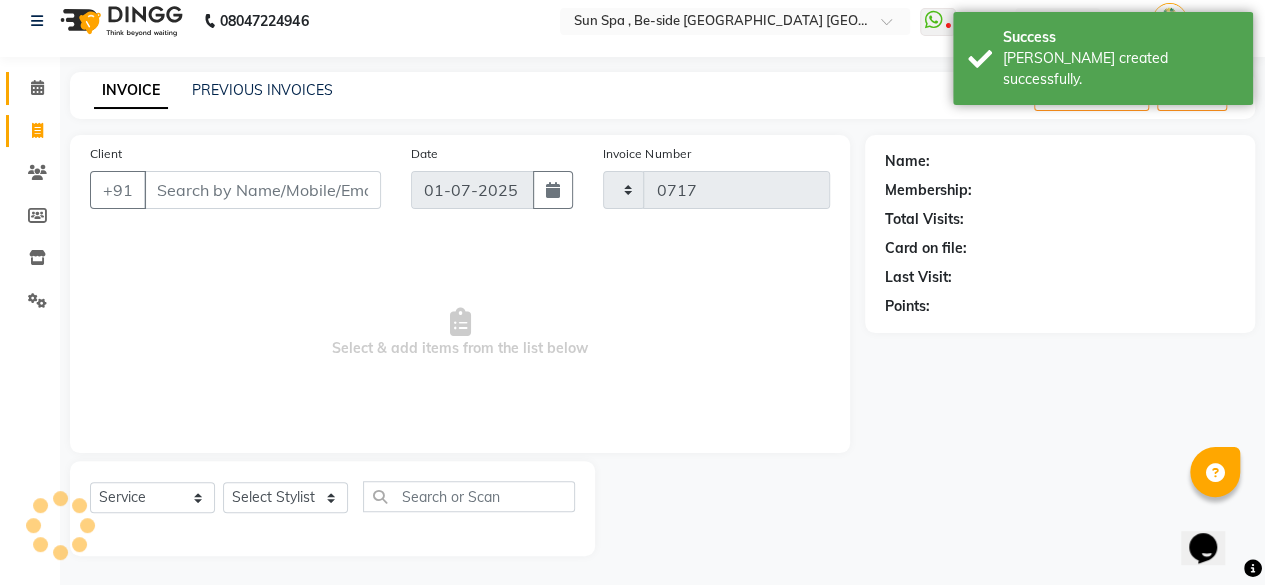 select on "5782" 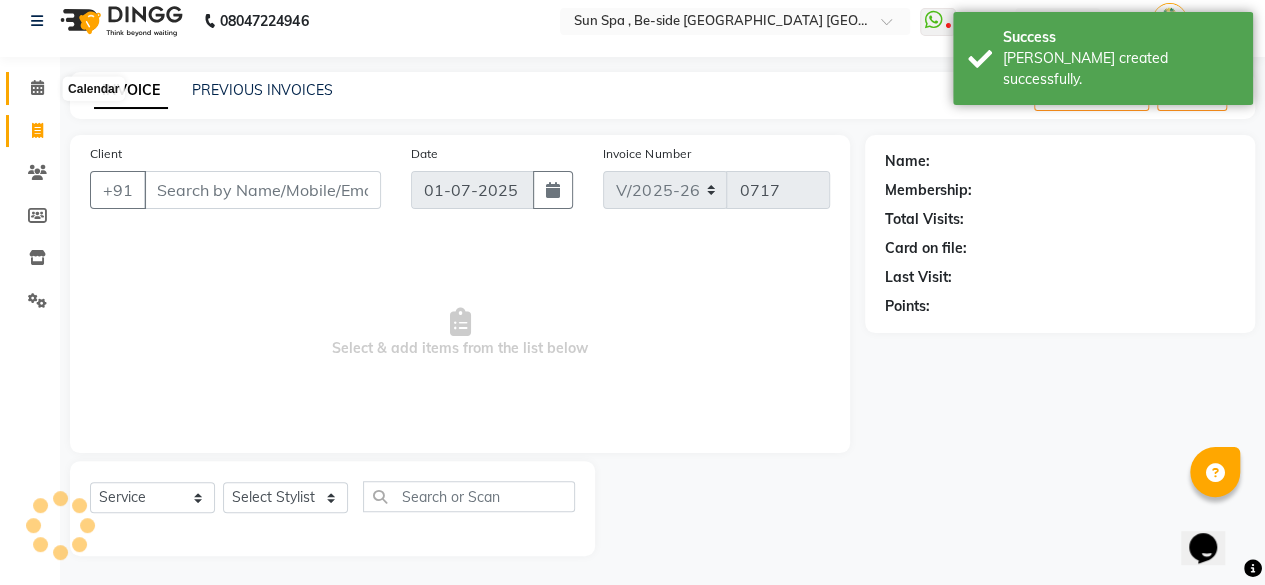 click 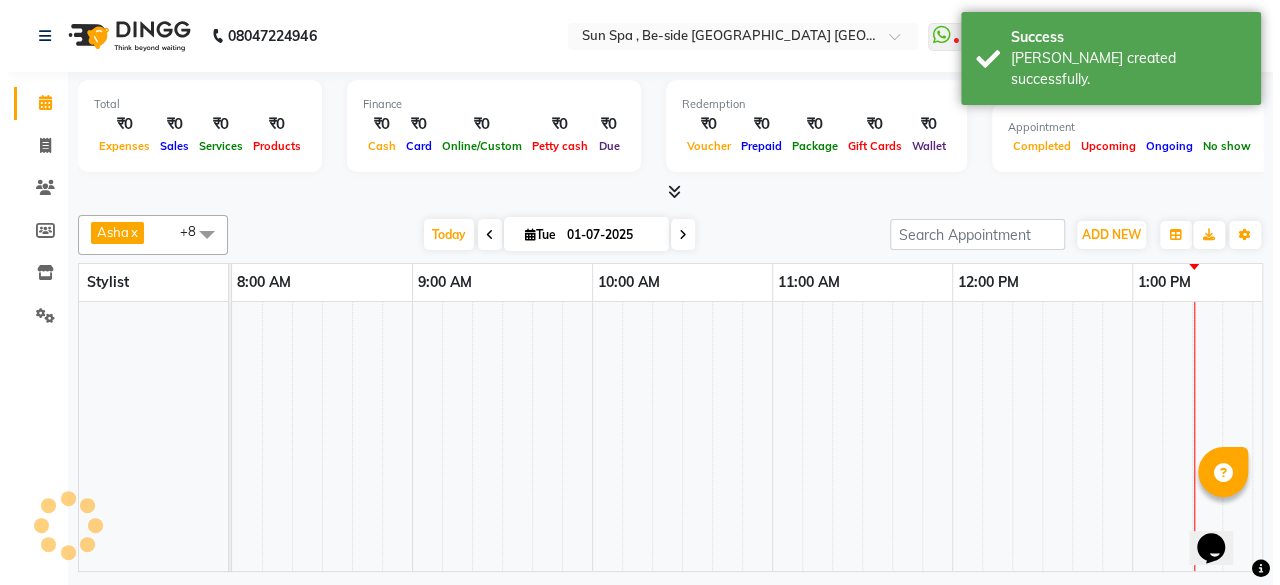 scroll, scrollTop: 0, scrollLeft: 0, axis: both 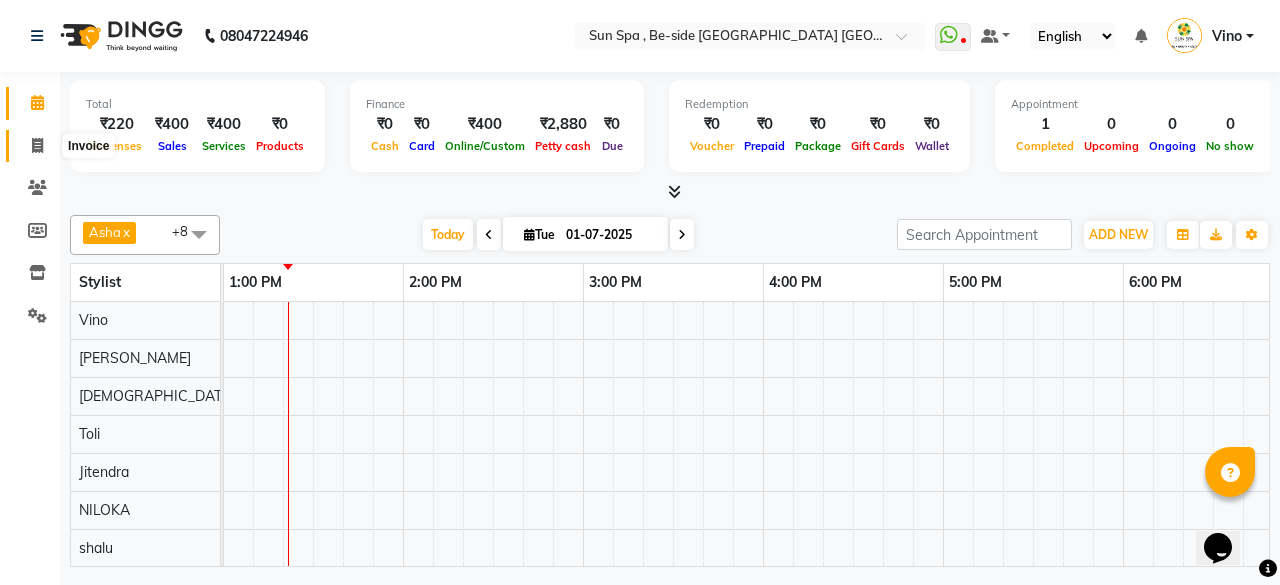 click 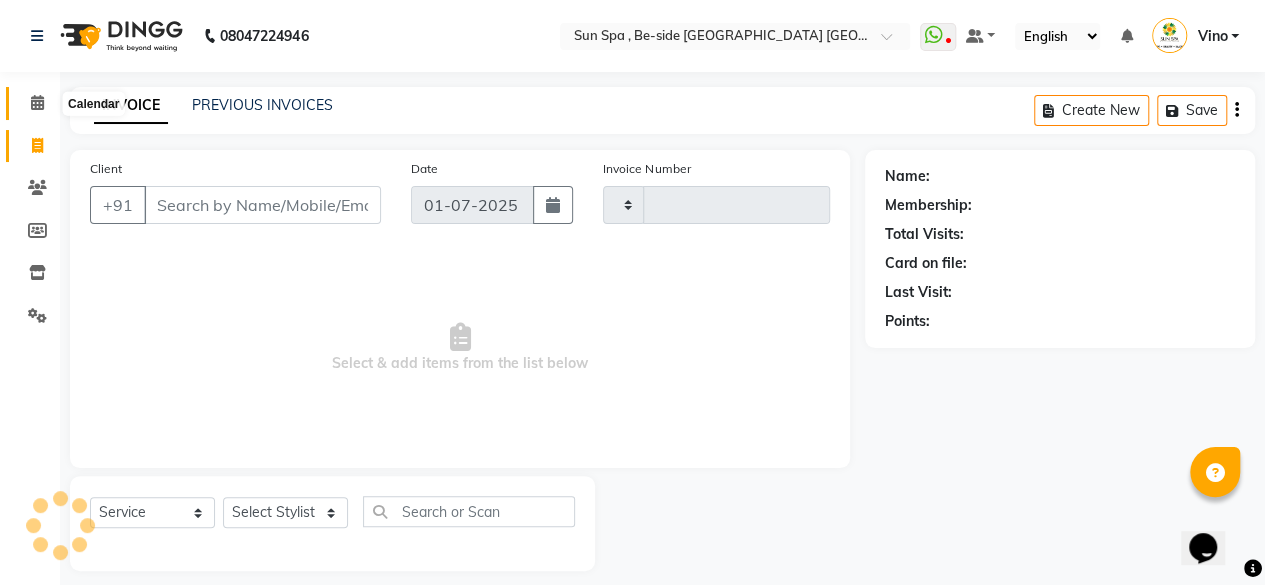 type on "0717" 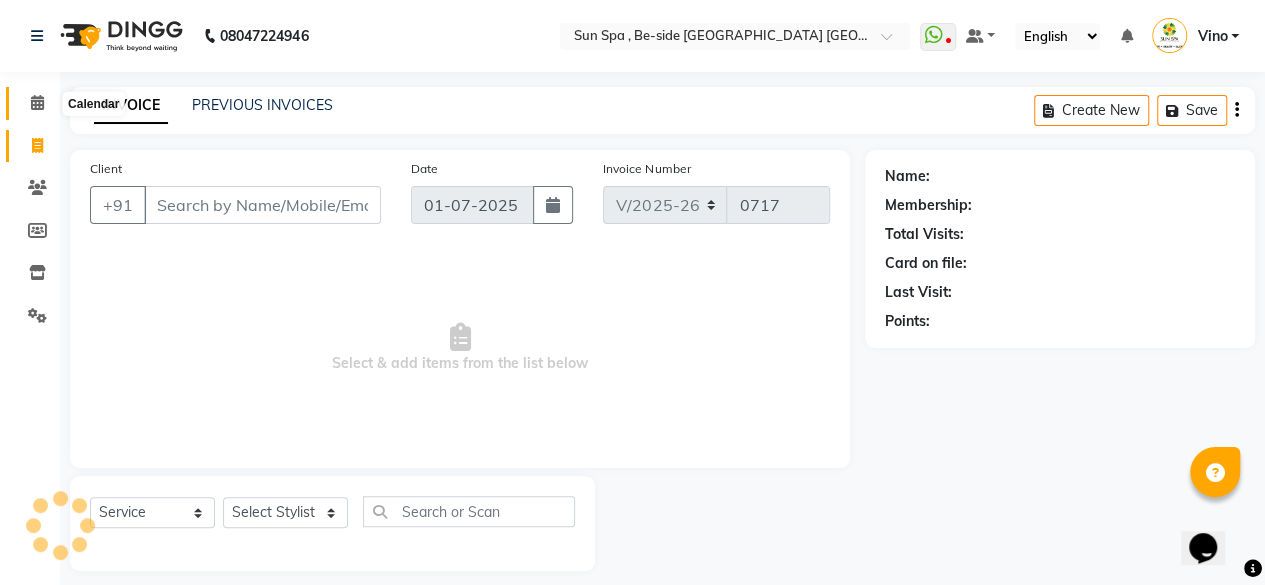 click 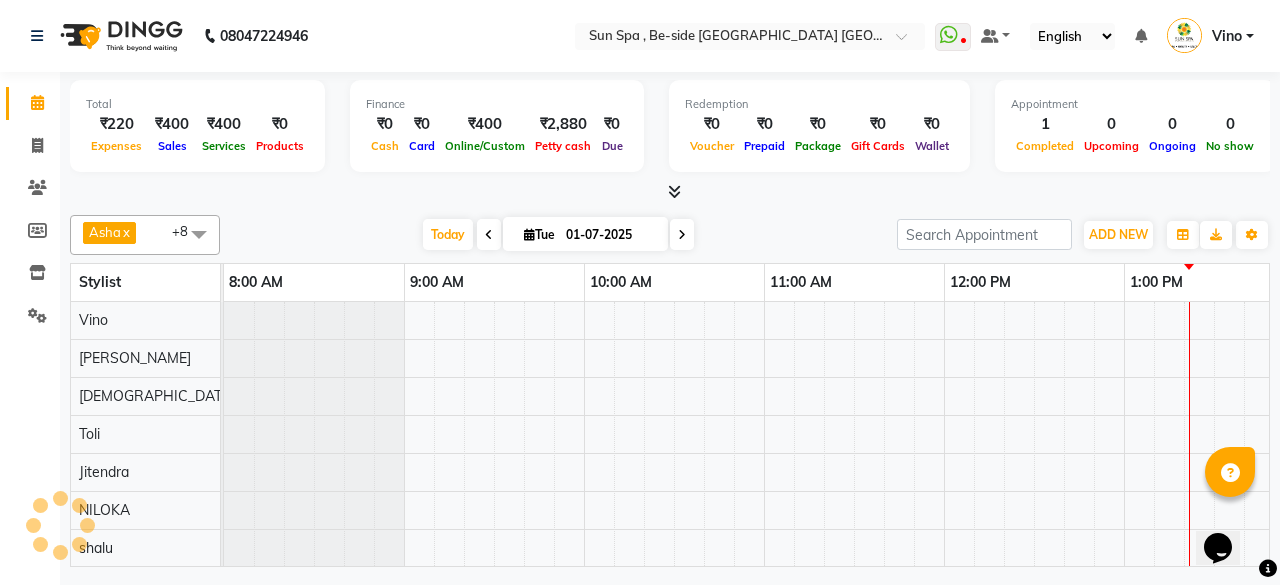 scroll, scrollTop: 0, scrollLeft: 901, axis: horizontal 